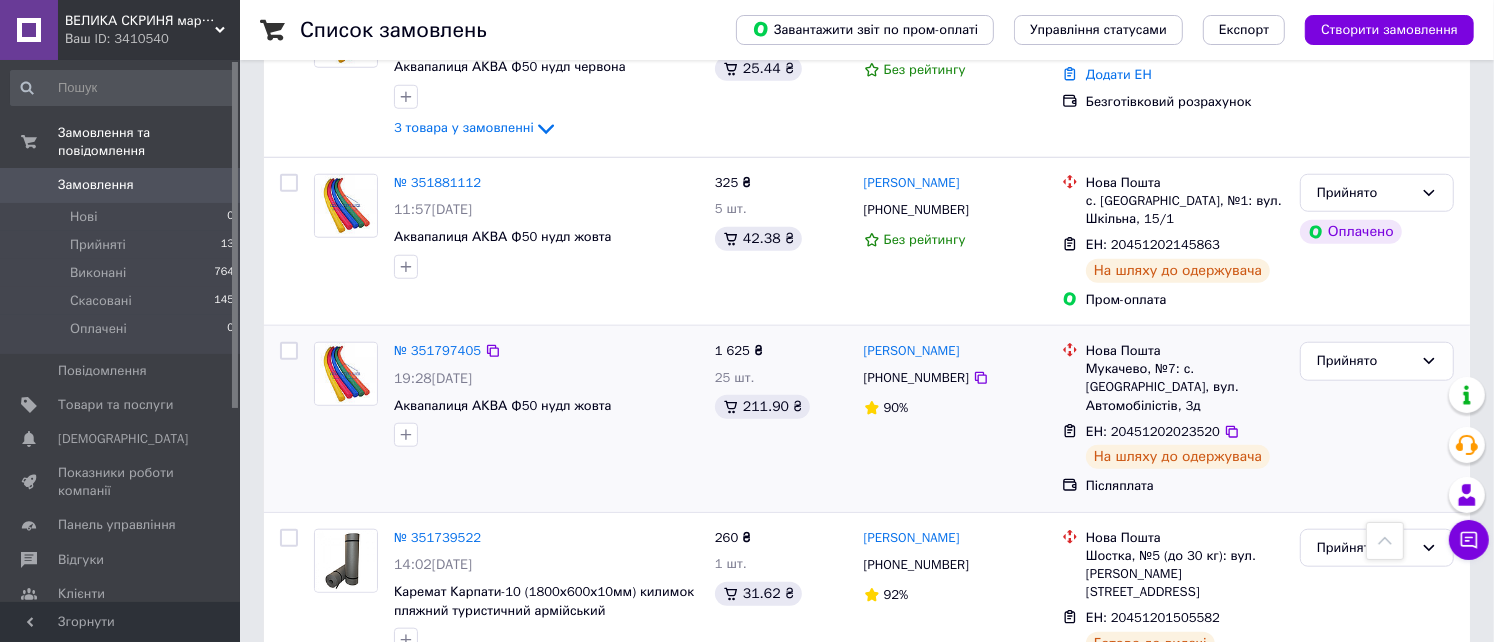 scroll, scrollTop: 1466, scrollLeft: 0, axis: vertical 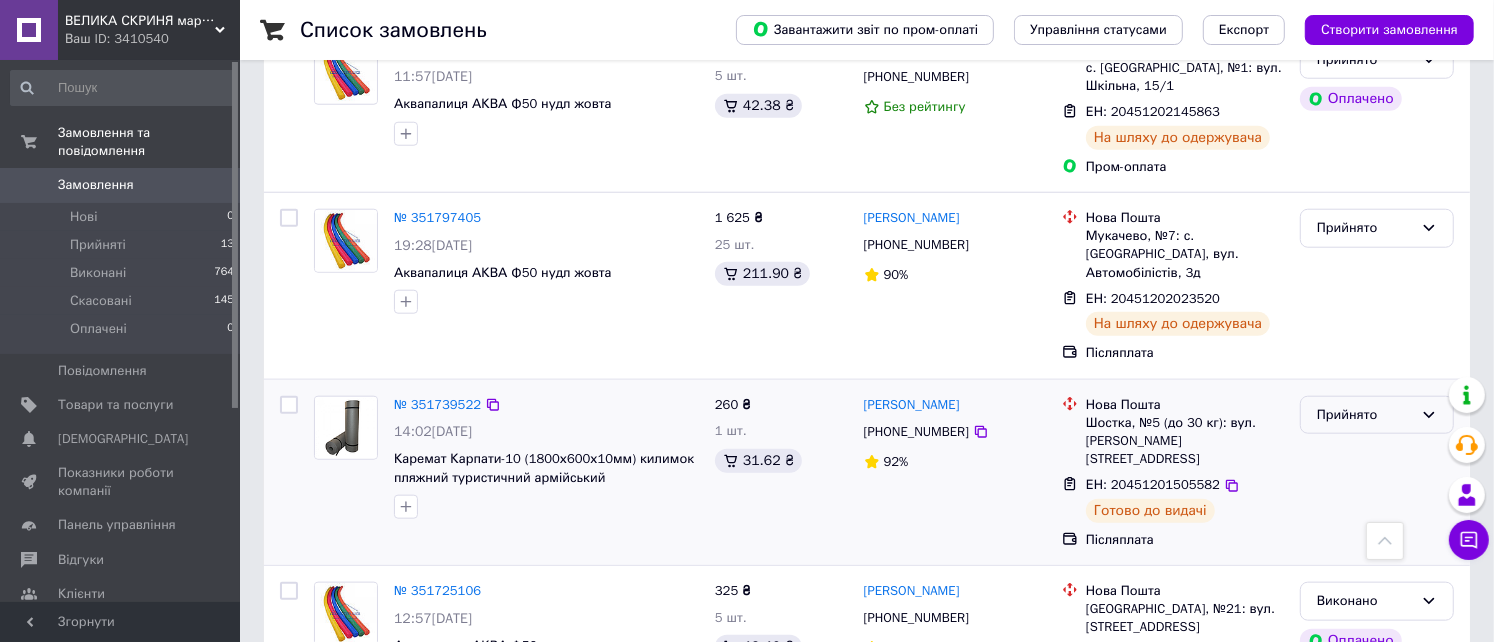 click 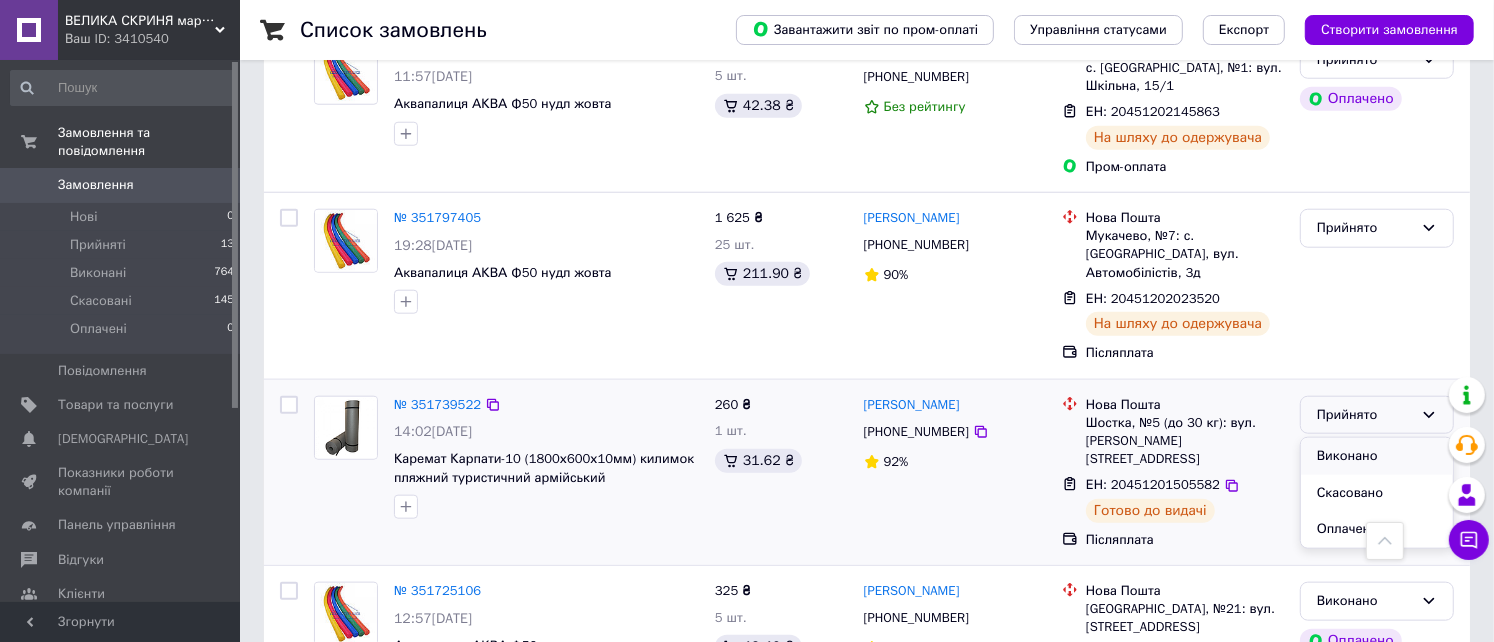 click on "Виконано" at bounding box center [1377, 456] 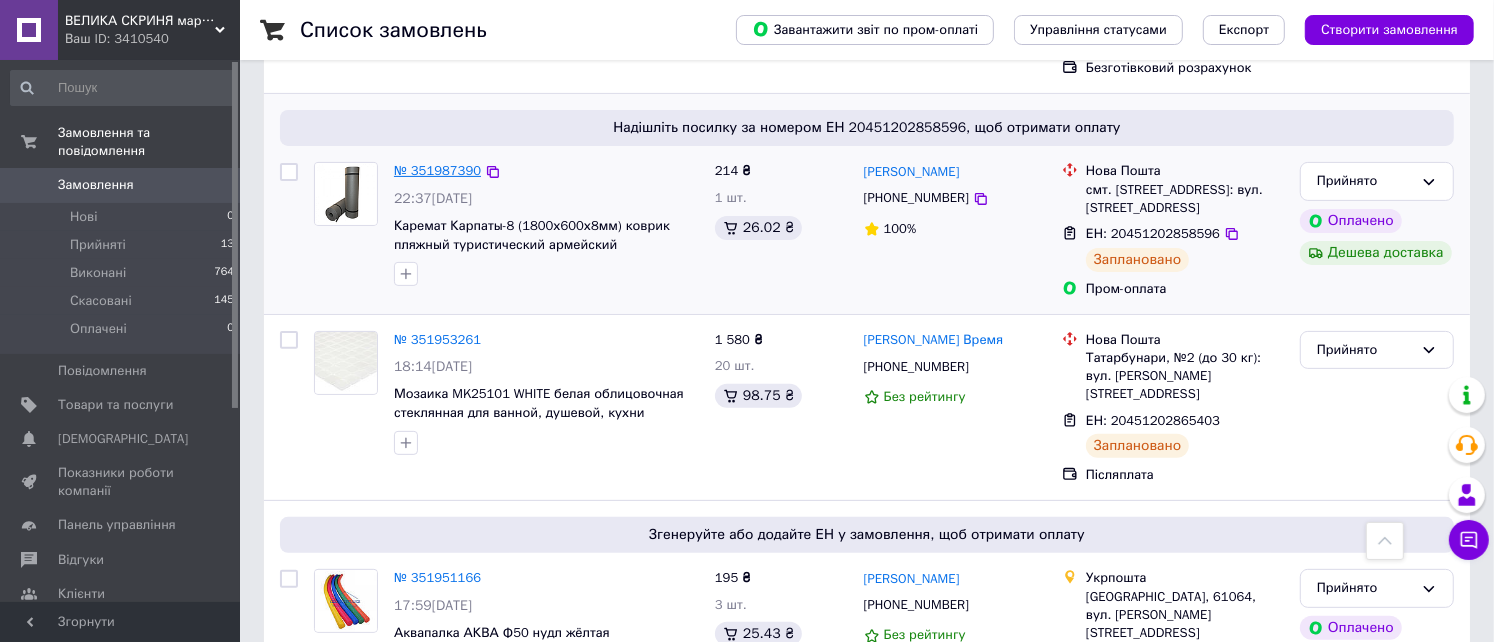 scroll, scrollTop: 267, scrollLeft: 0, axis: vertical 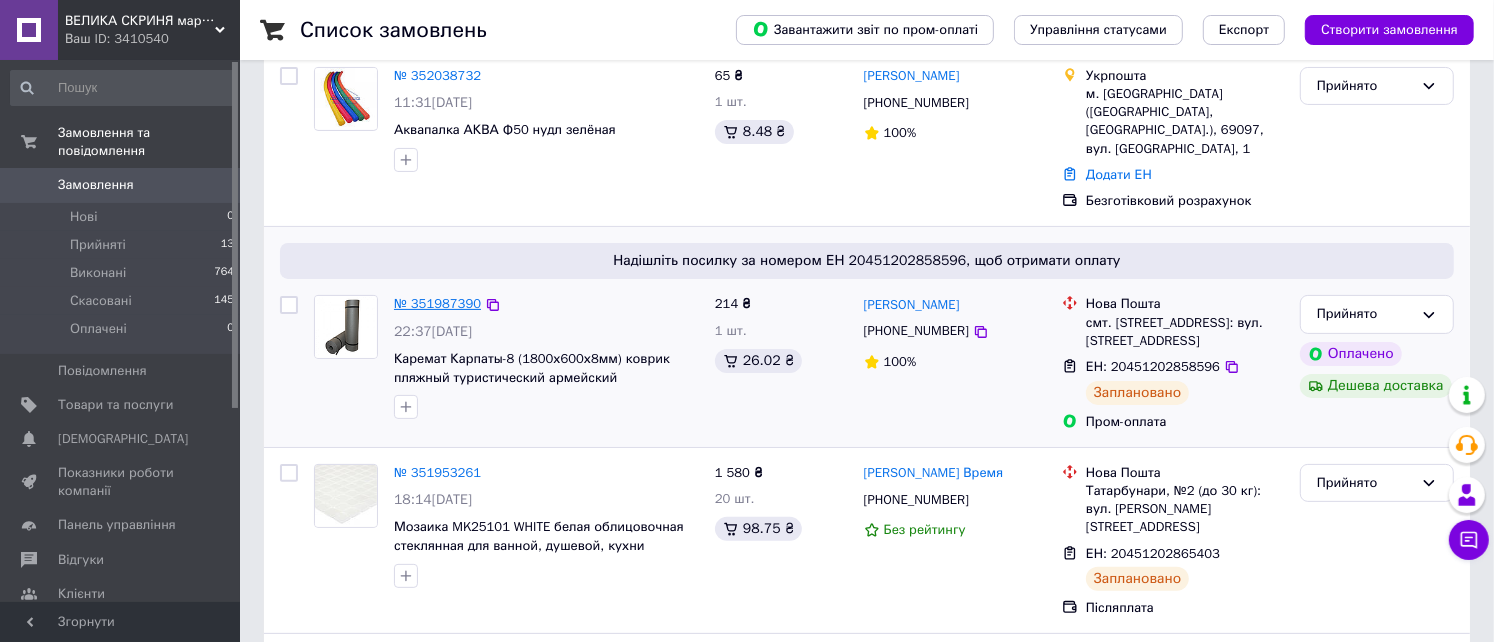 click on "№ 351987390" at bounding box center [437, 303] 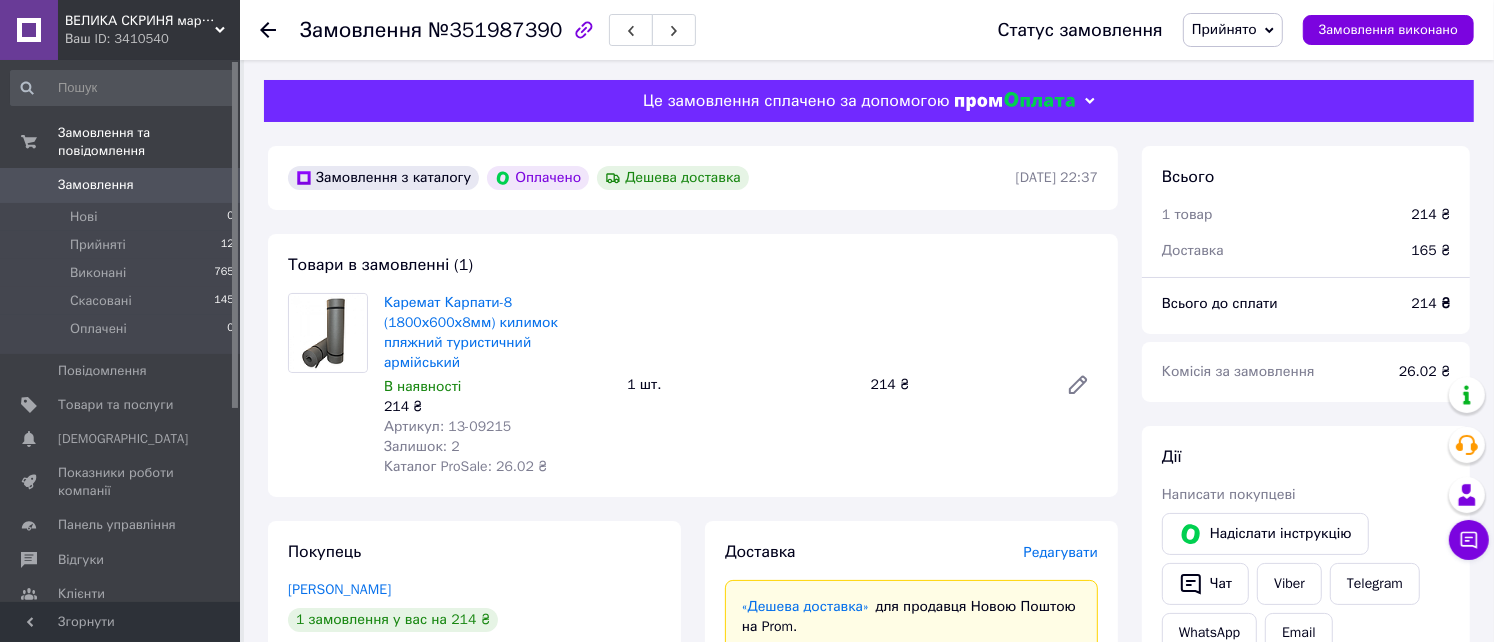 scroll, scrollTop: 267, scrollLeft: 0, axis: vertical 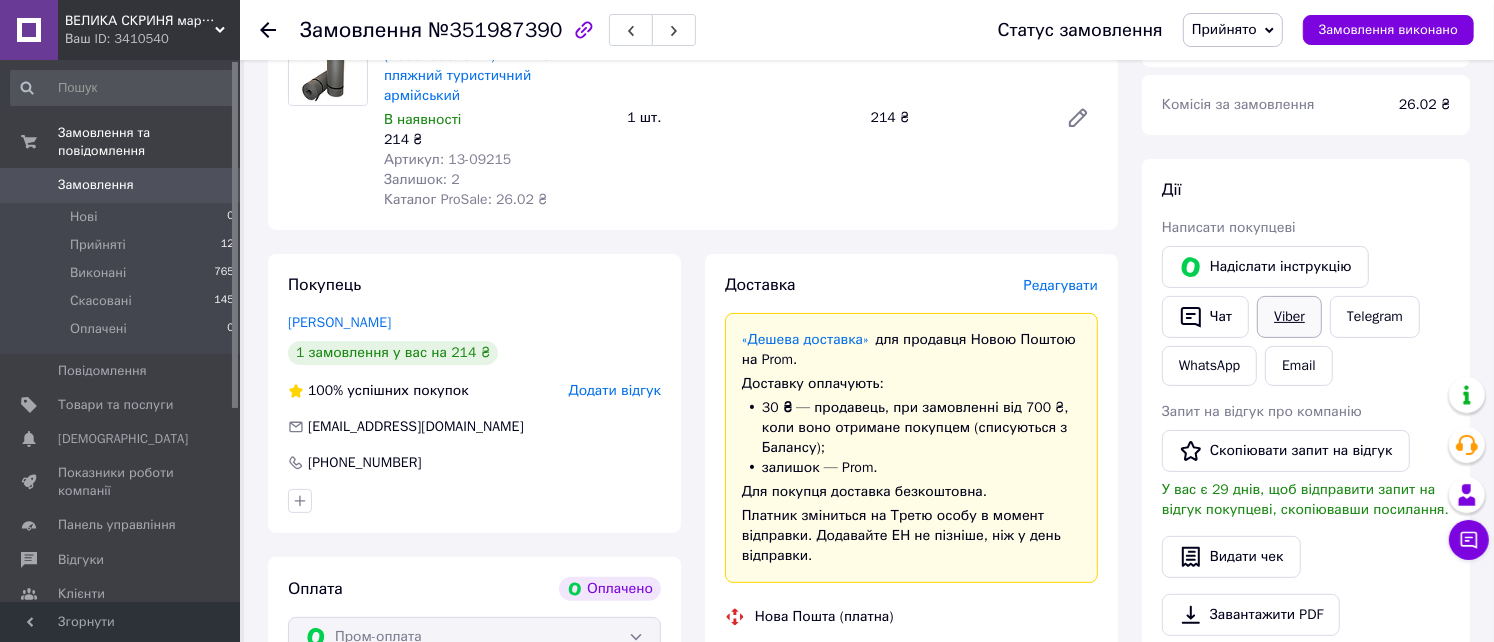 click on "Viber" at bounding box center (1289, 317) 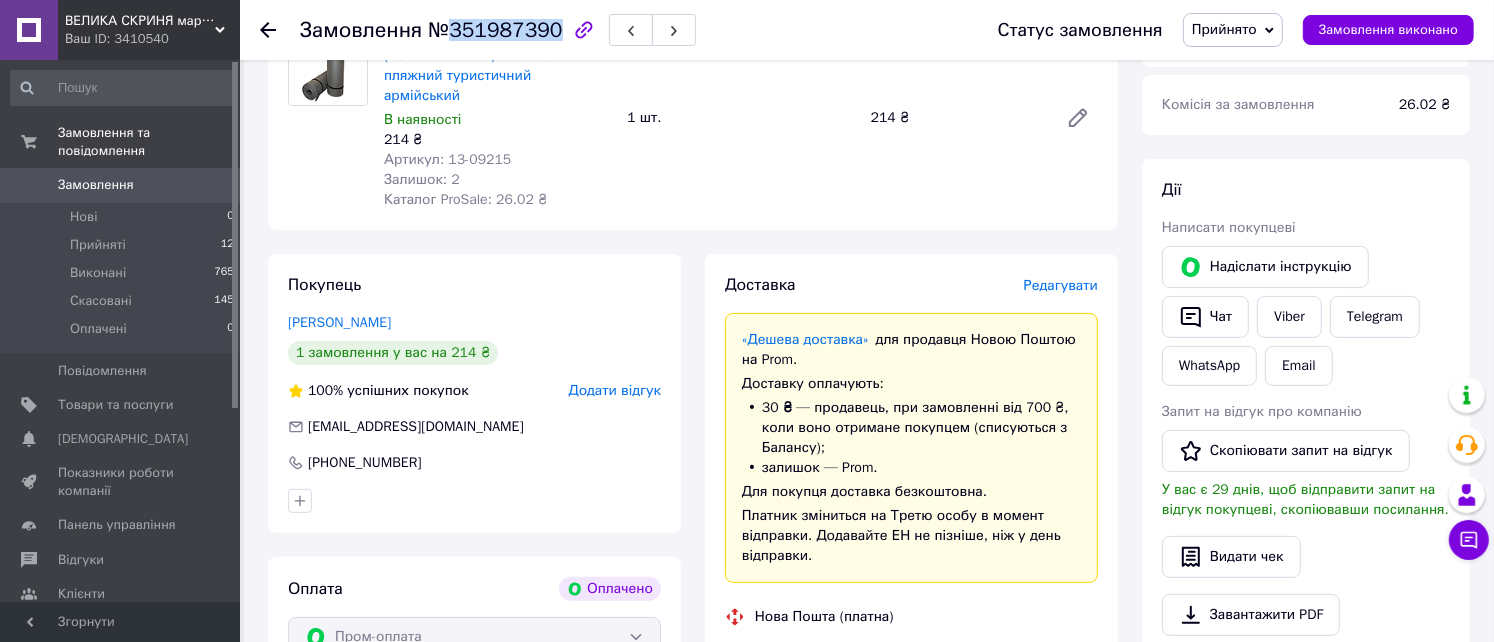 drag, startPoint x: 445, startPoint y: 30, endPoint x: 544, endPoint y: 25, distance: 99.12618 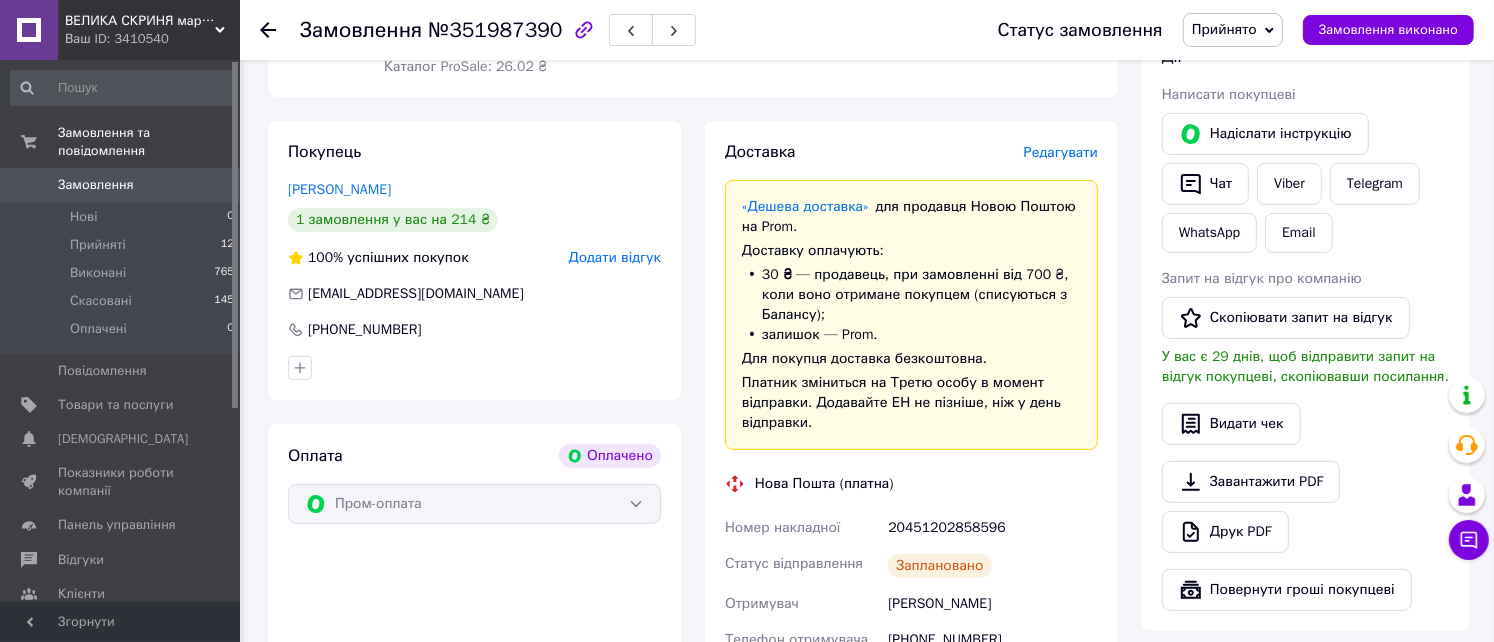 click 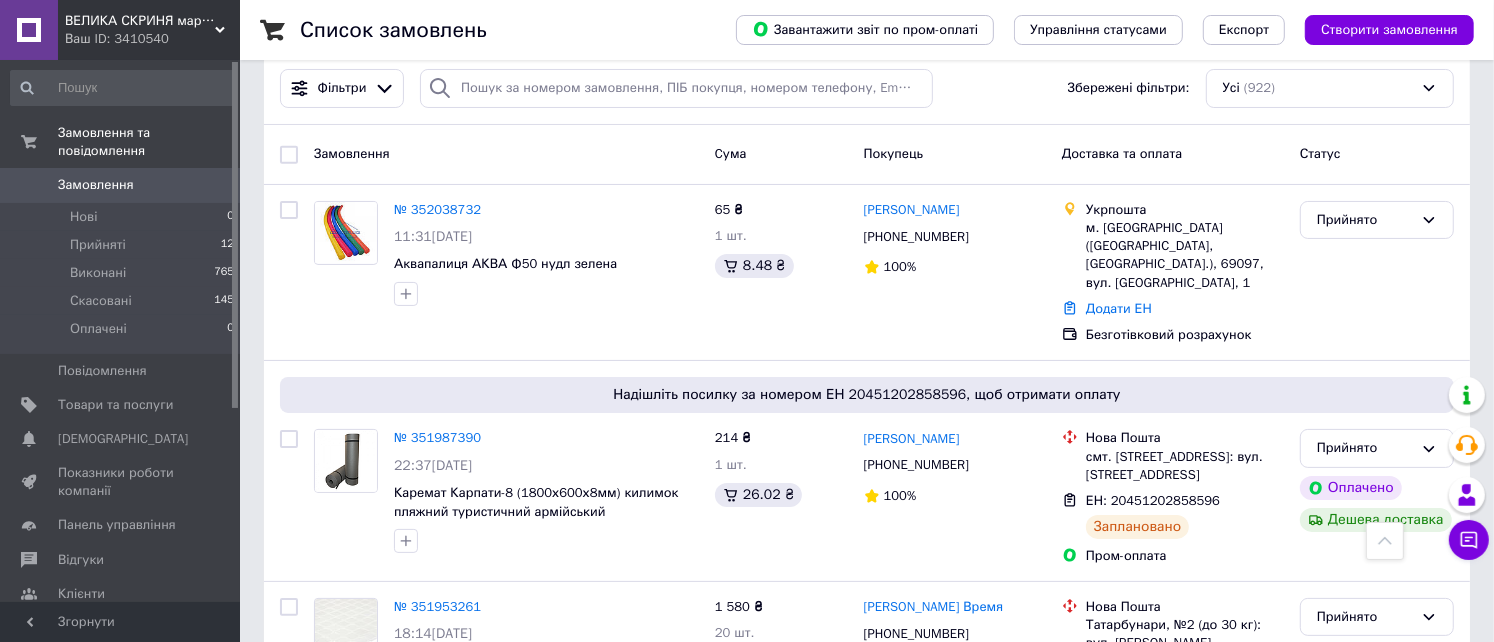 scroll, scrollTop: 0, scrollLeft: 0, axis: both 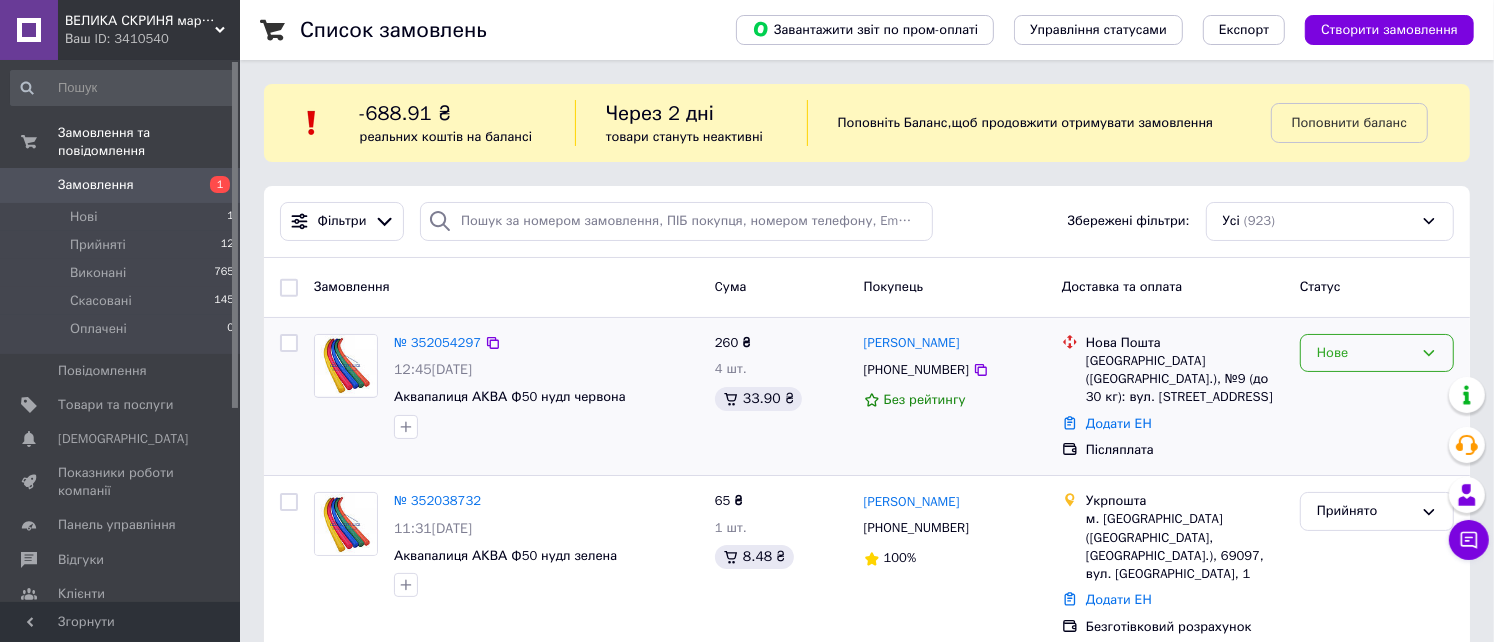 click 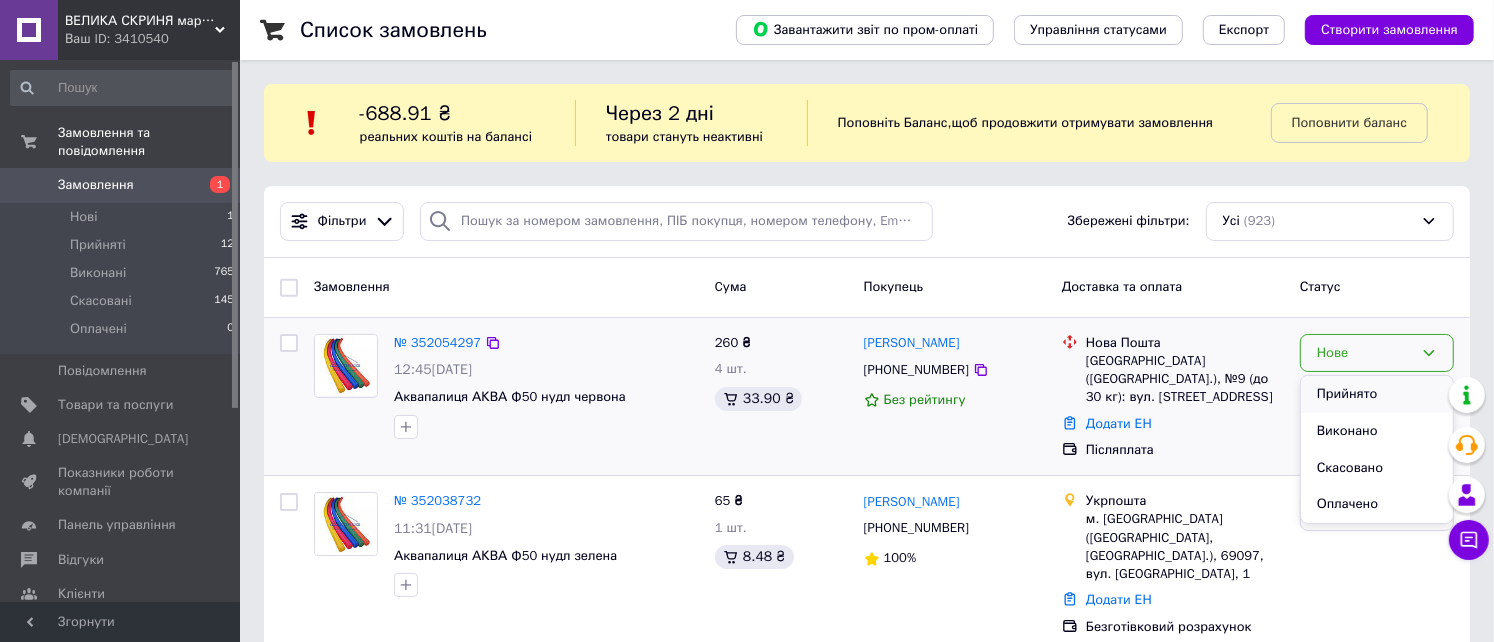 click on "Прийнято" at bounding box center (1377, 394) 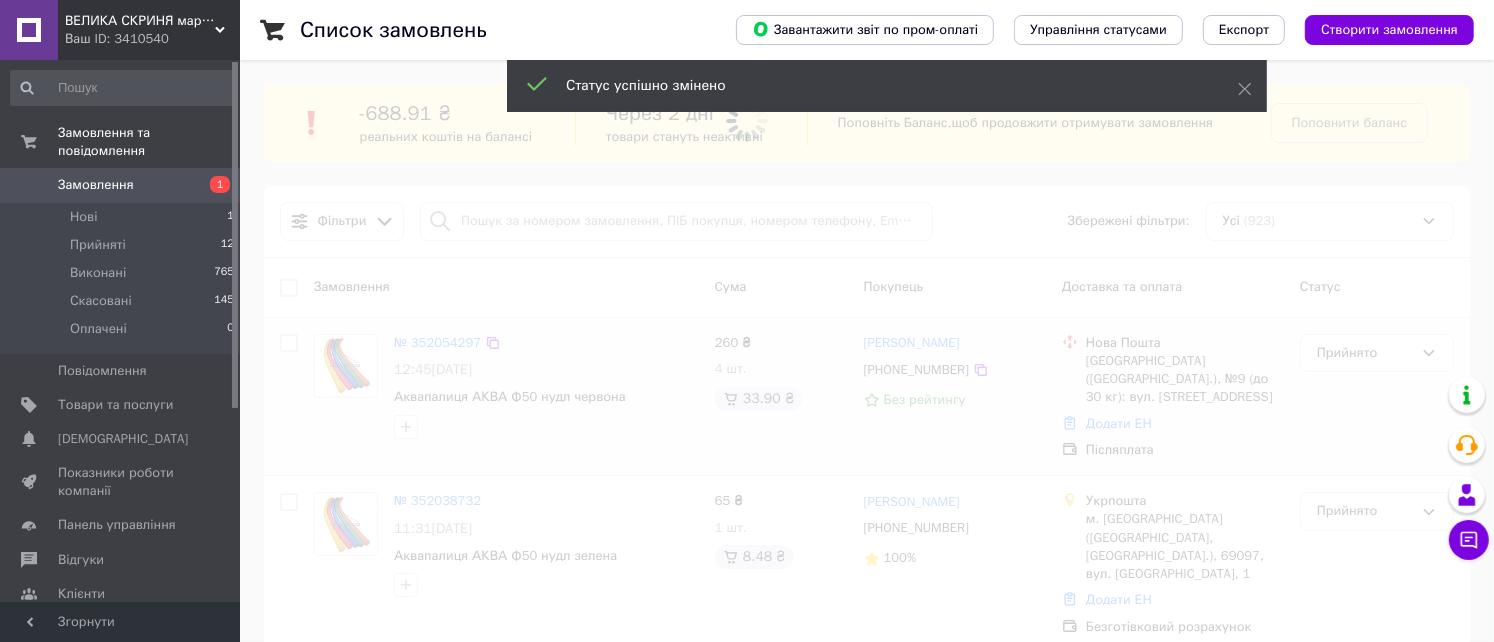 click at bounding box center [747, 321] 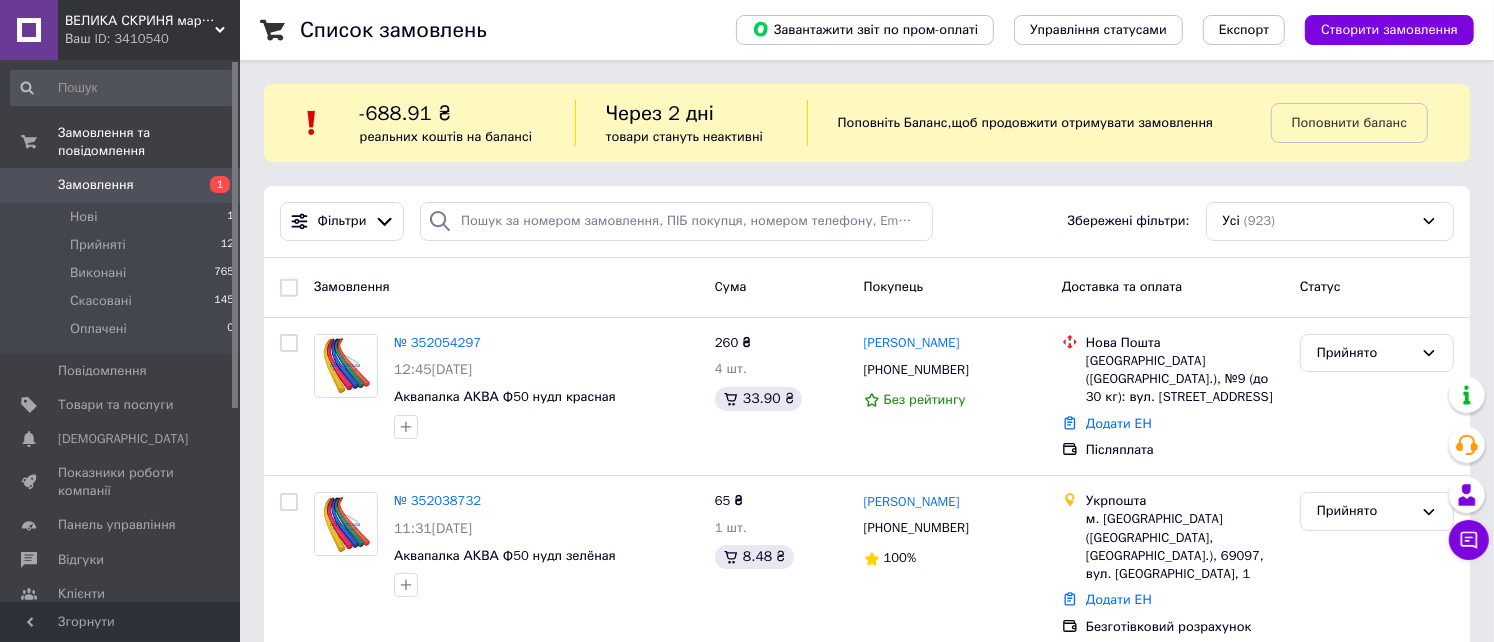 click on "№ 352054297" at bounding box center [437, 342] 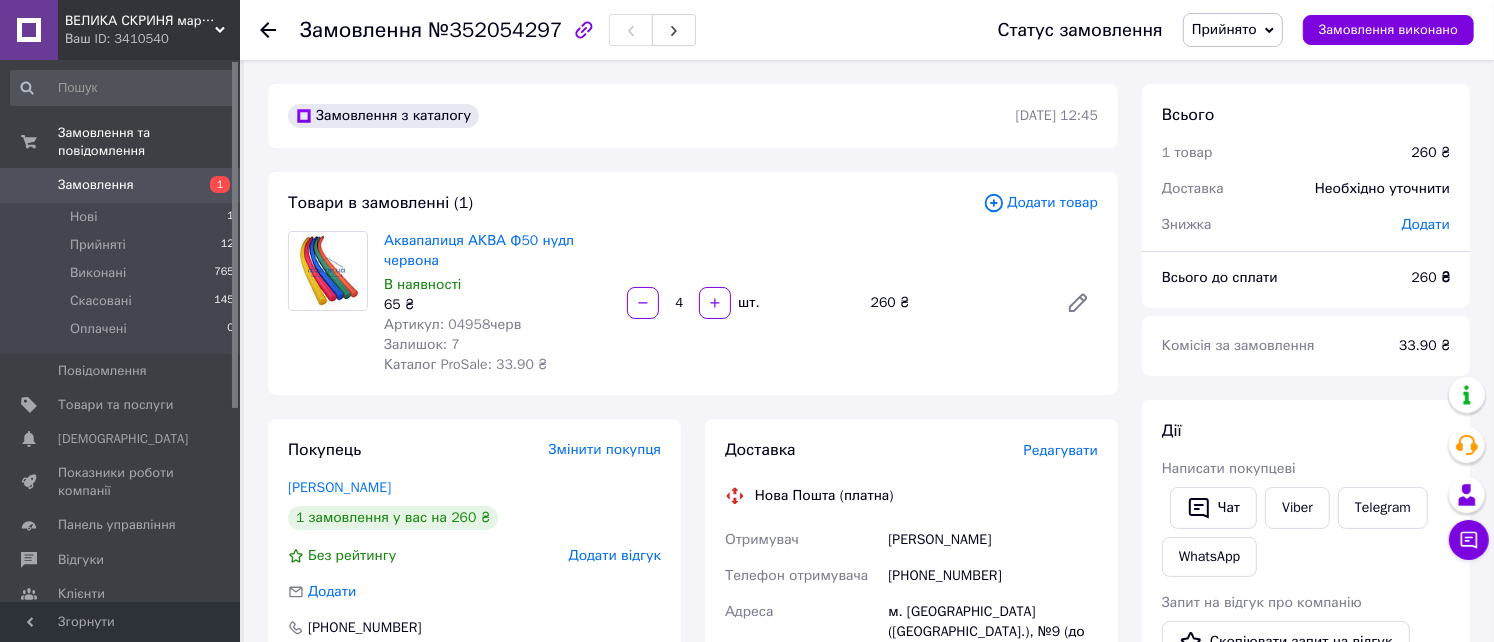 scroll, scrollTop: 133, scrollLeft: 0, axis: vertical 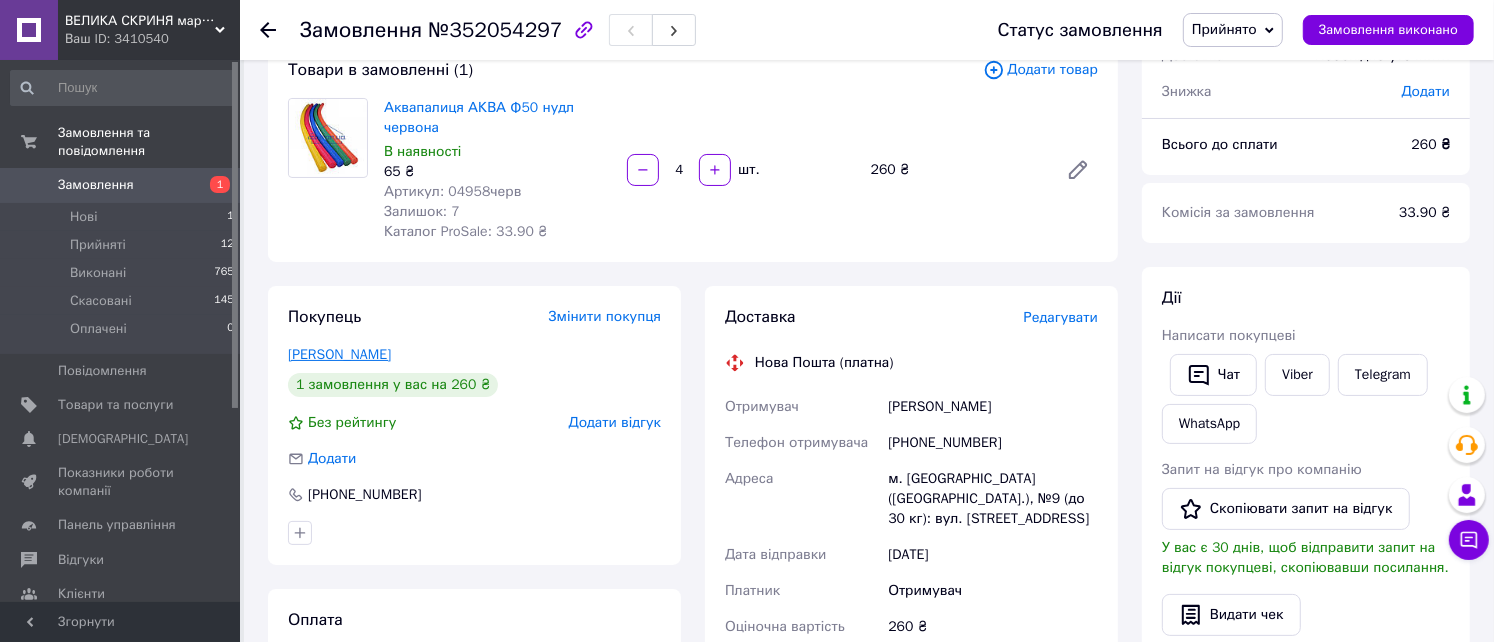 click on "[PERSON_NAME]" at bounding box center [339, 354] 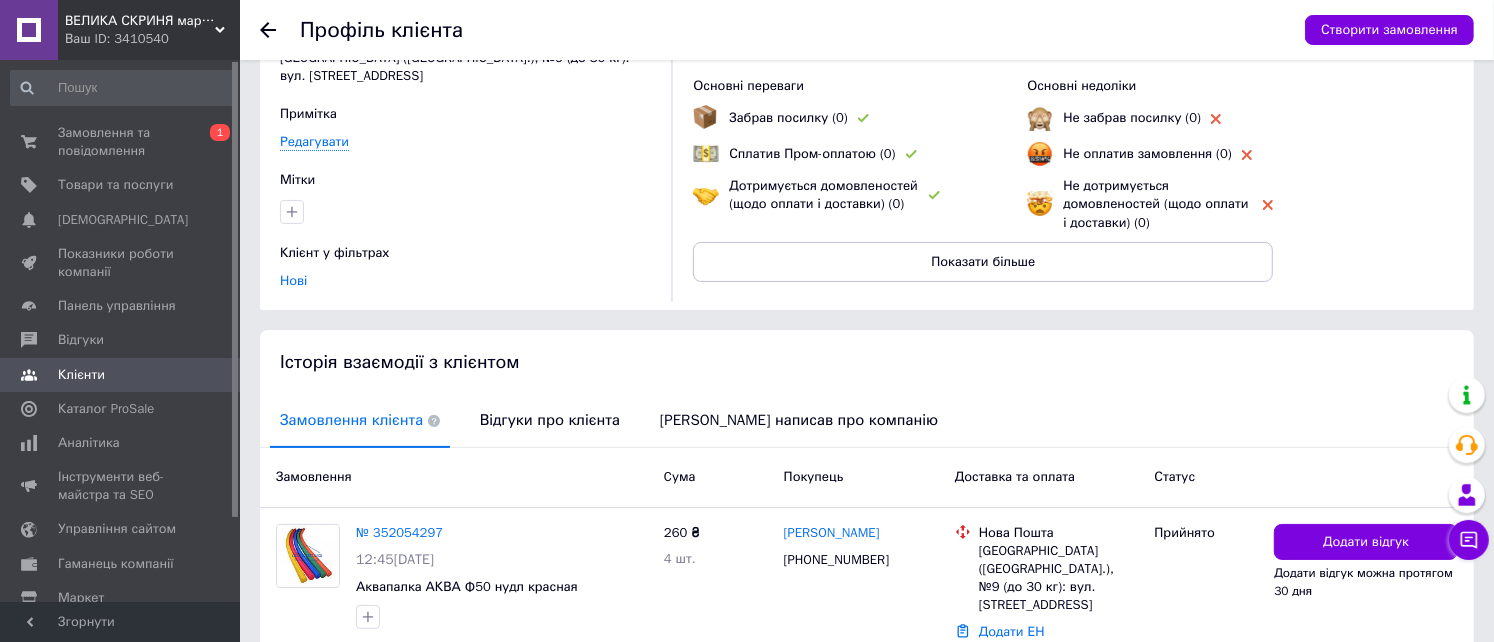 scroll, scrollTop: 226, scrollLeft: 0, axis: vertical 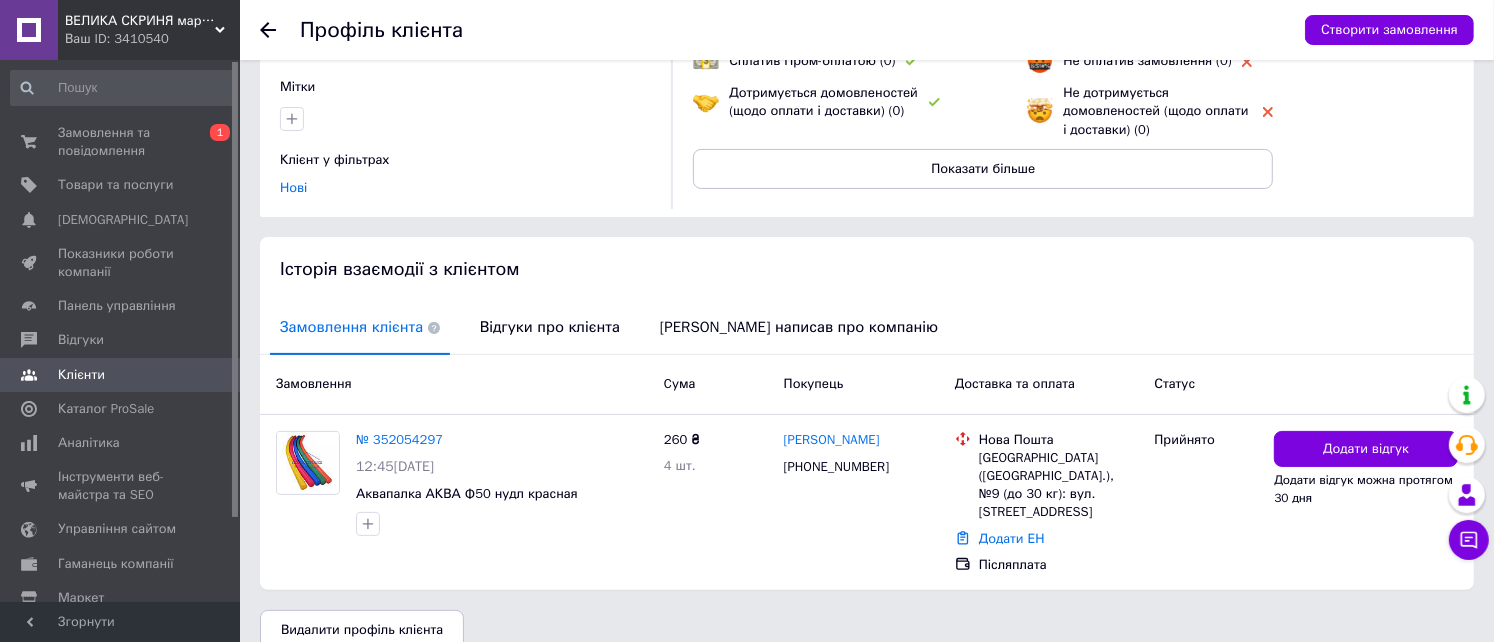 click 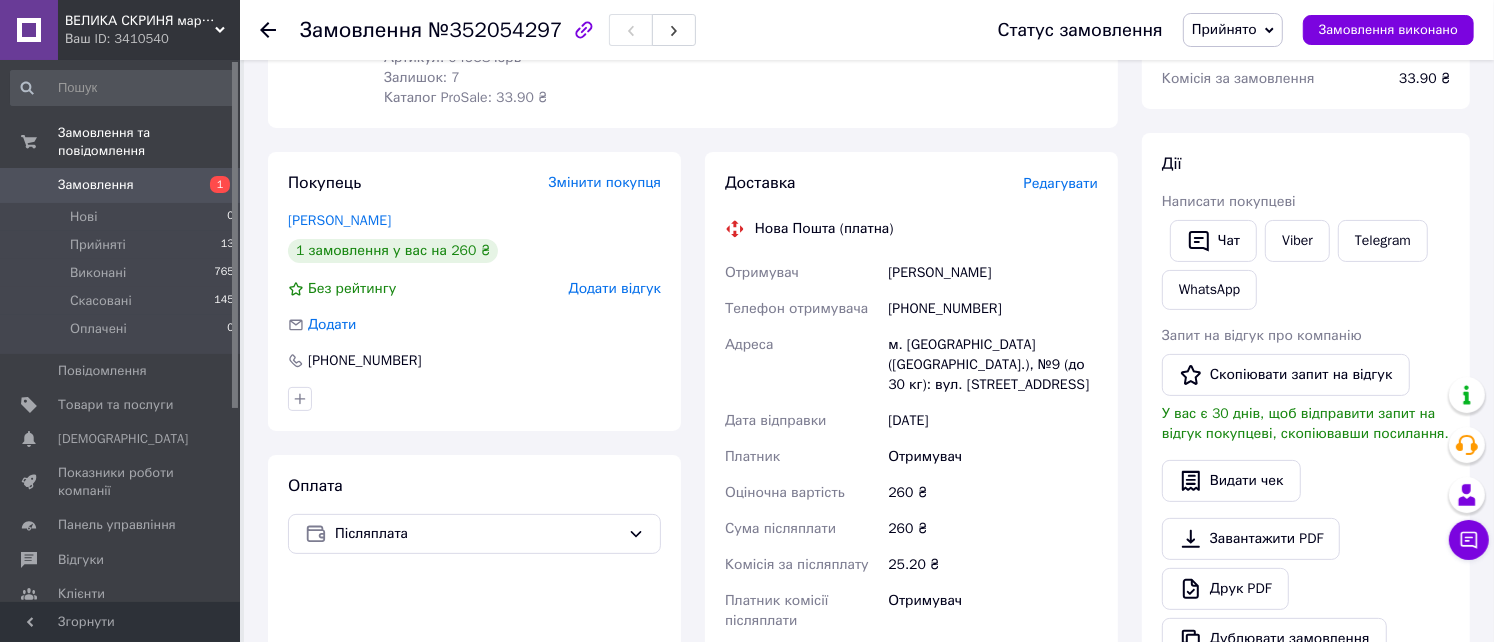 scroll, scrollTop: 133, scrollLeft: 0, axis: vertical 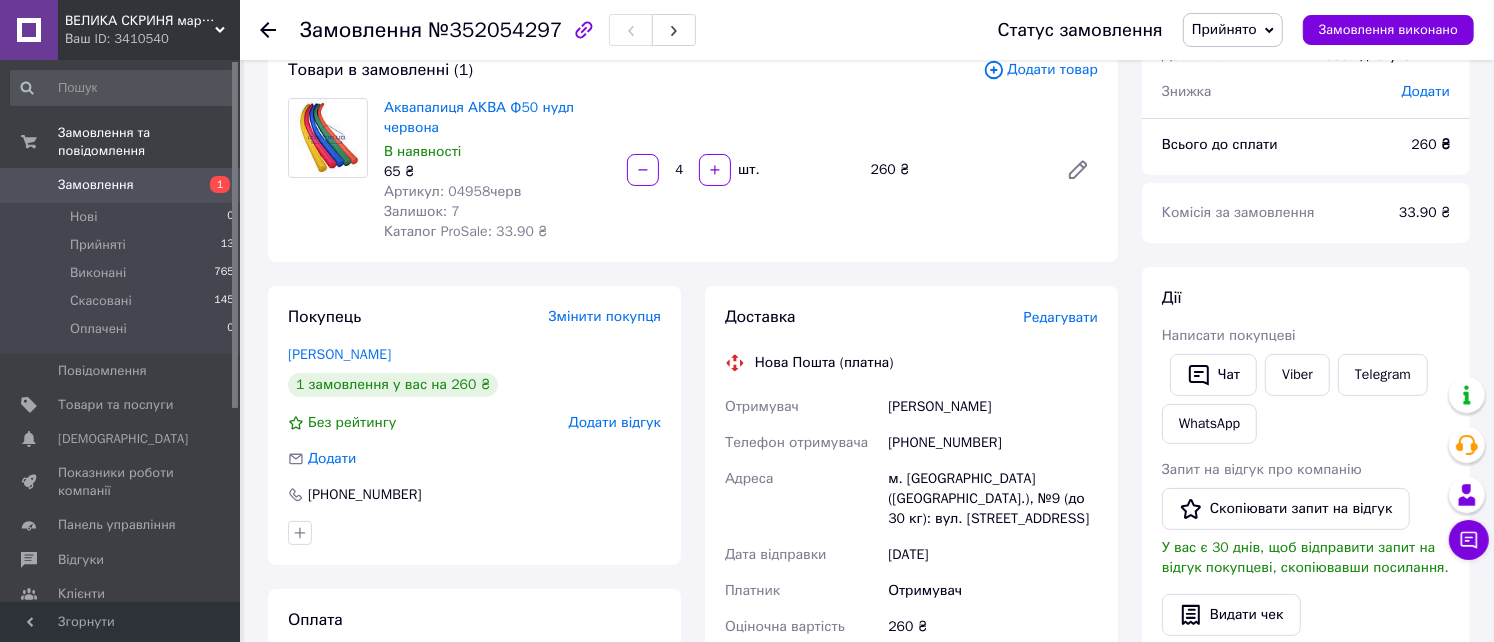 click at bounding box center [268, 30] 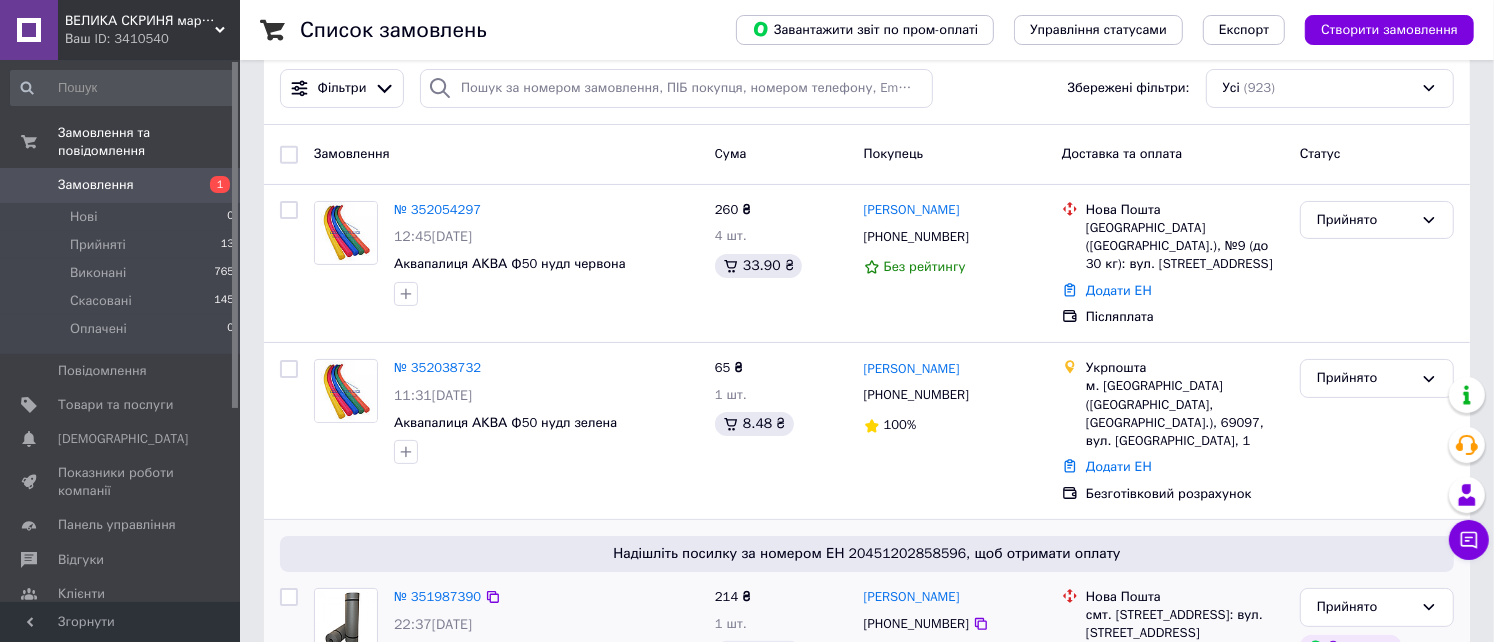 scroll, scrollTop: 0, scrollLeft: 0, axis: both 